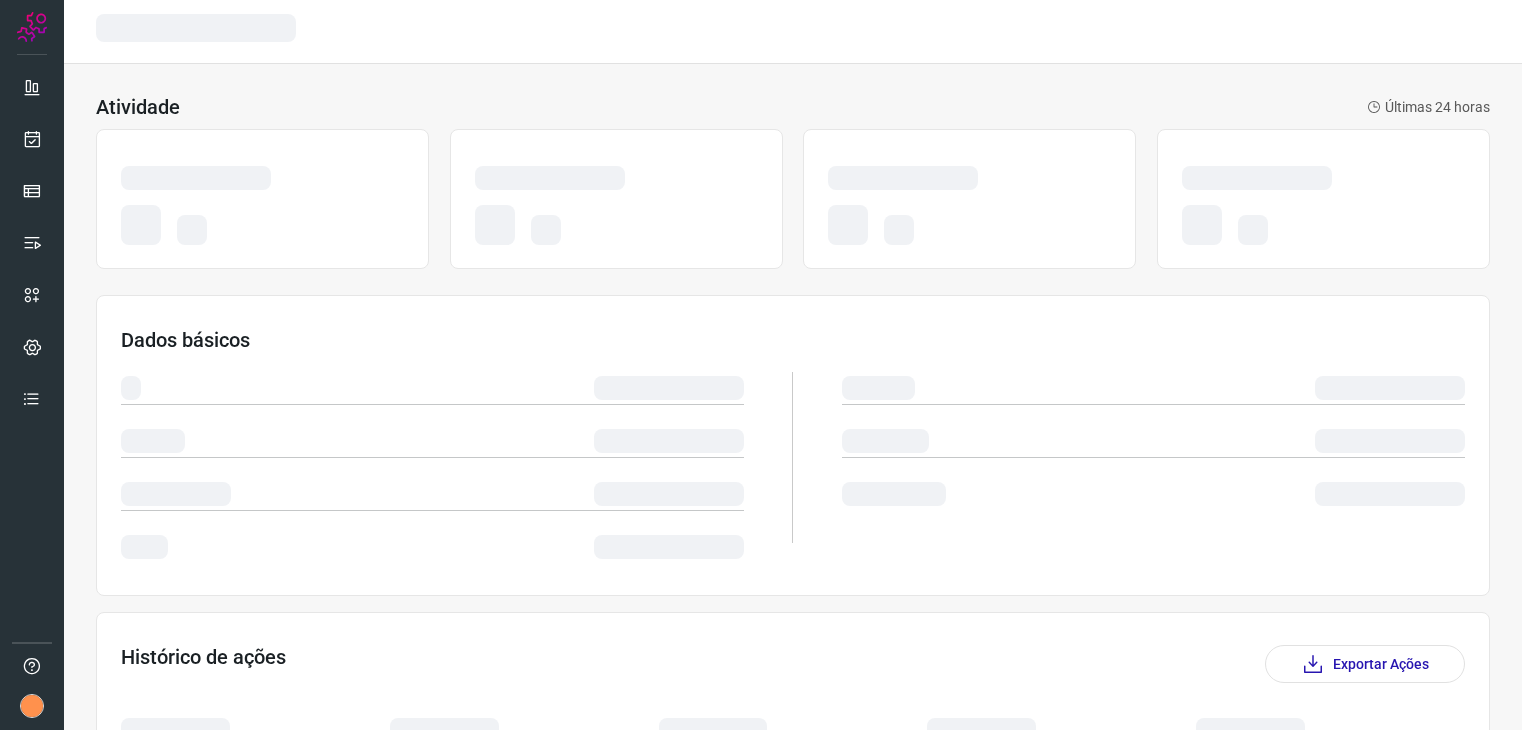 scroll, scrollTop: 0, scrollLeft: 0, axis: both 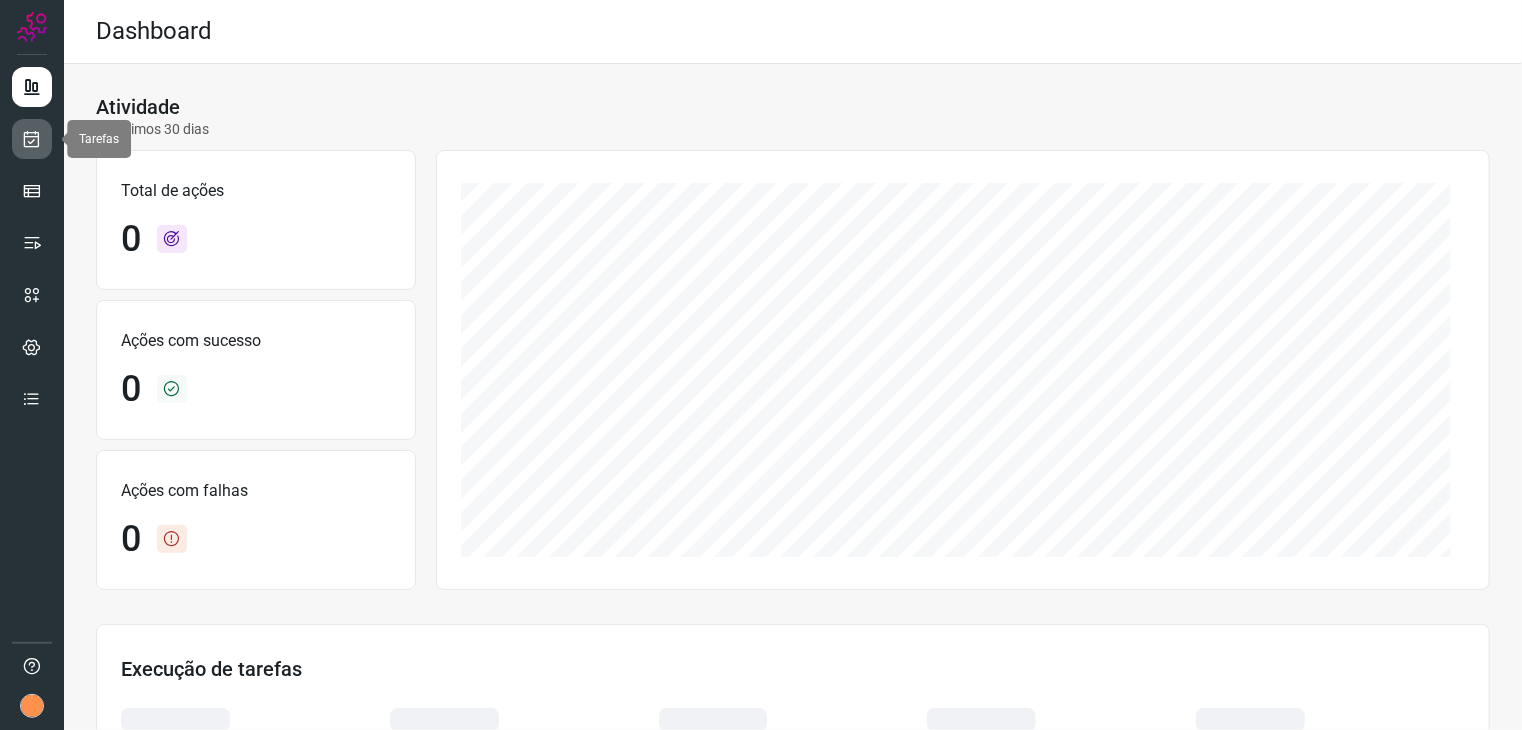 click at bounding box center [32, 139] 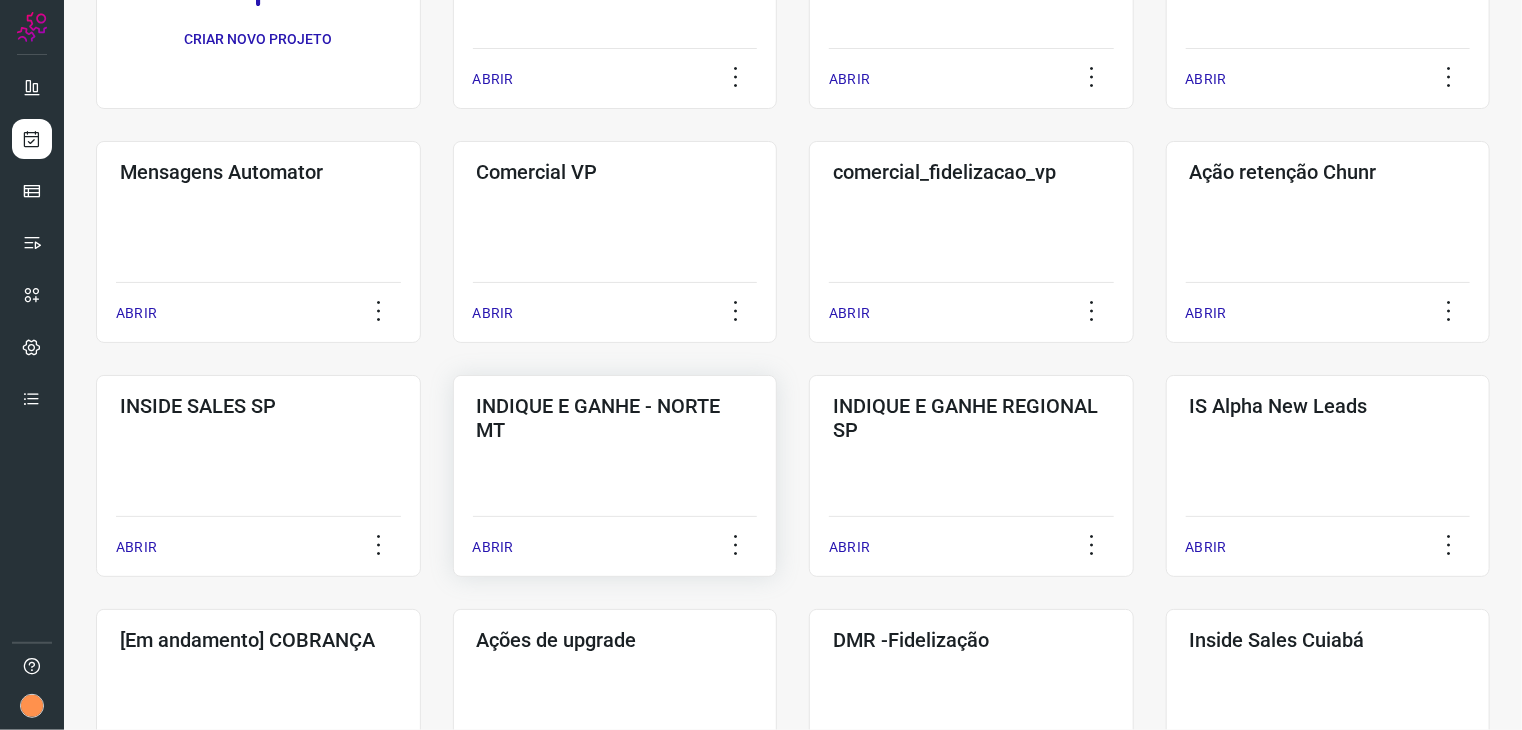 scroll, scrollTop: 400, scrollLeft: 0, axis: vertical 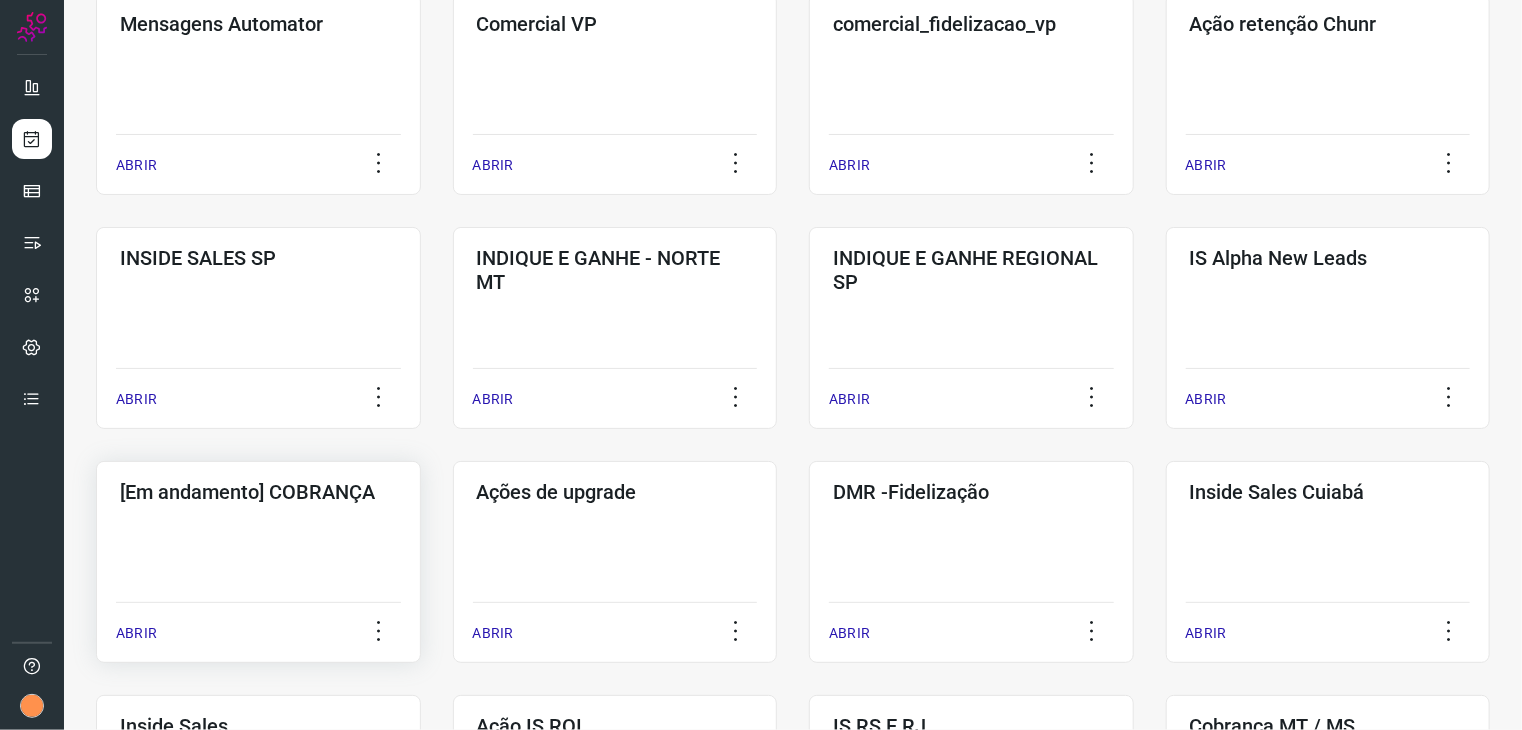 click on "[Em andamento] COBRANÇA  ABRIR" 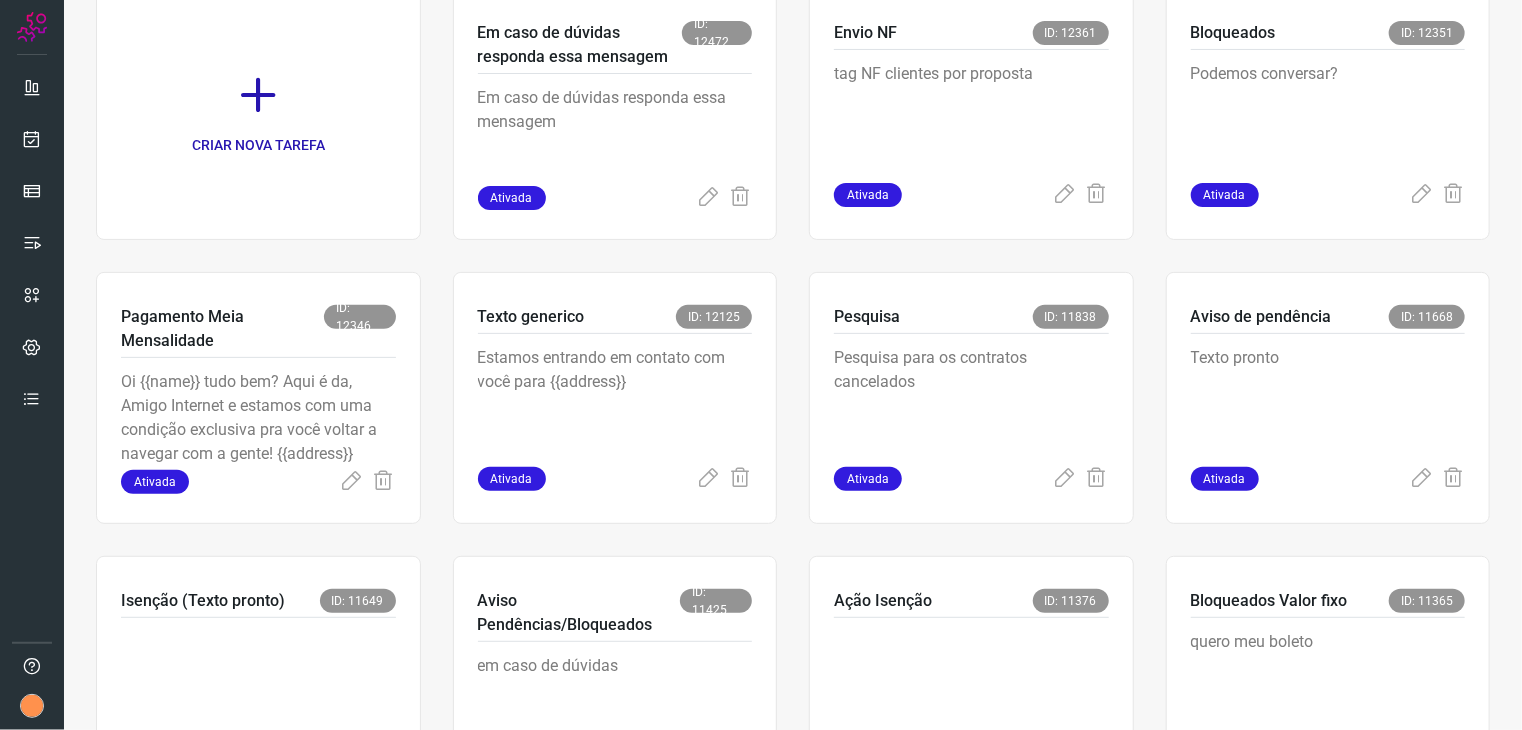 scroll, scrollTop: 200, scrollLeft: 0, axis: vertical 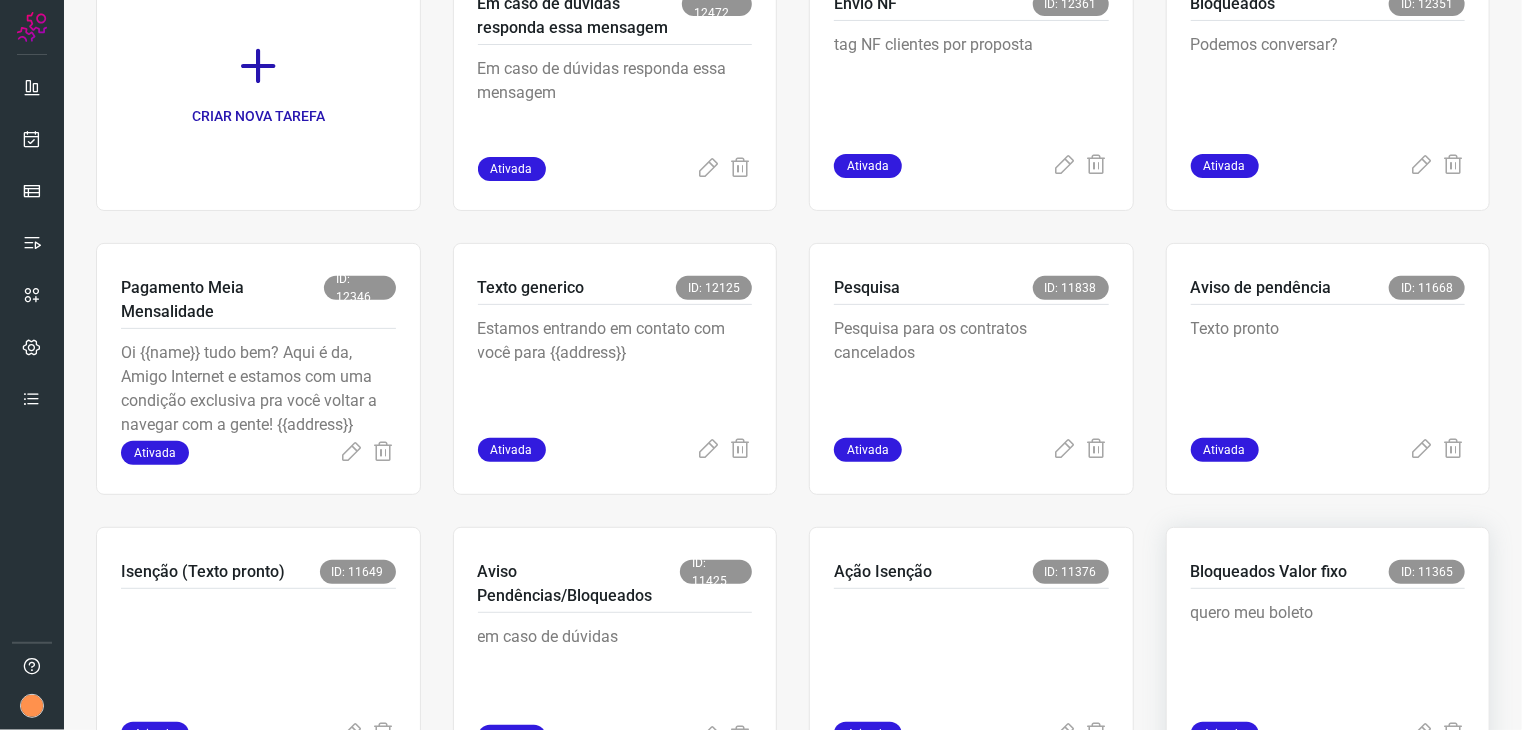 click on "quero meu boleto" at bounding box center (1328, 655) 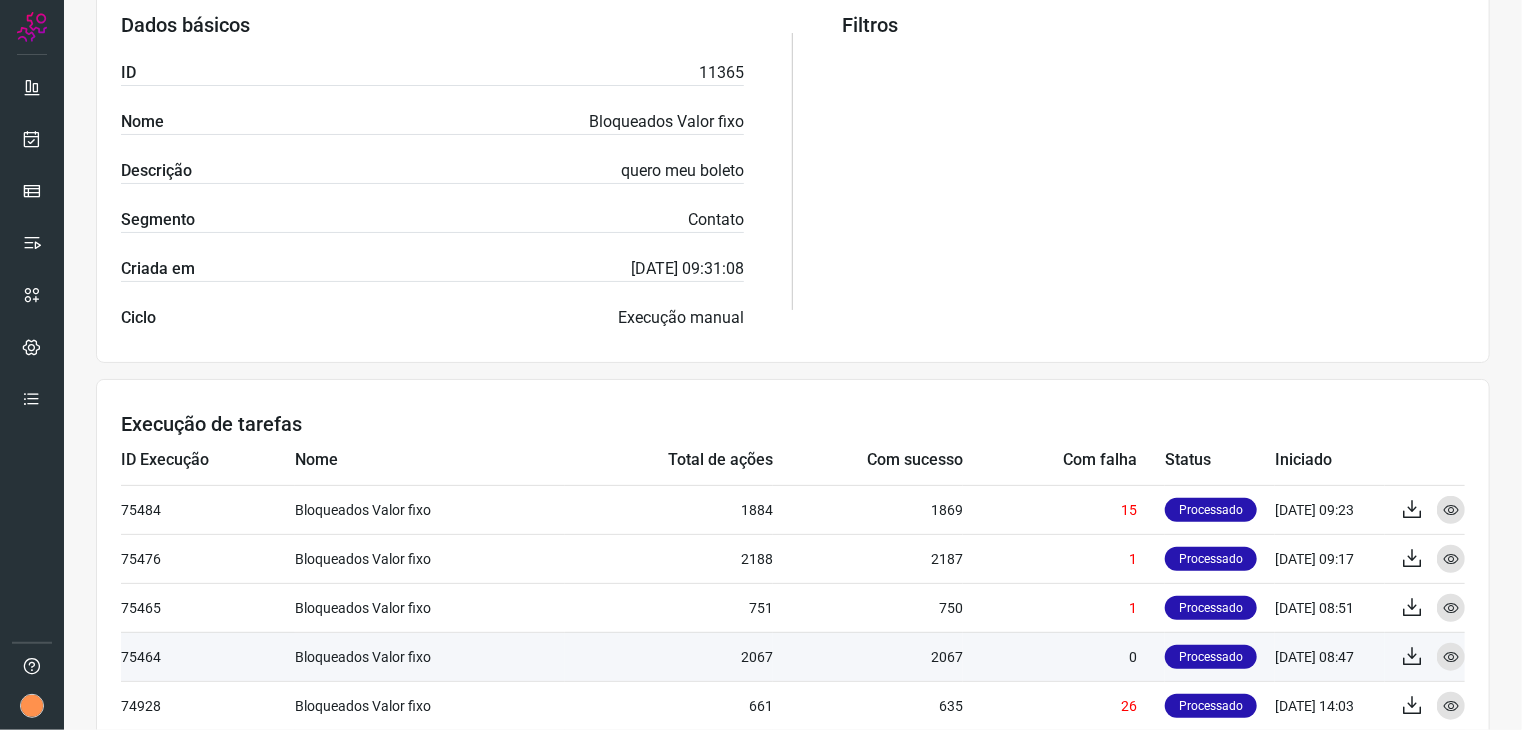 scroll, scrollTop: 500, scrollLeft: 0, axis: vertical 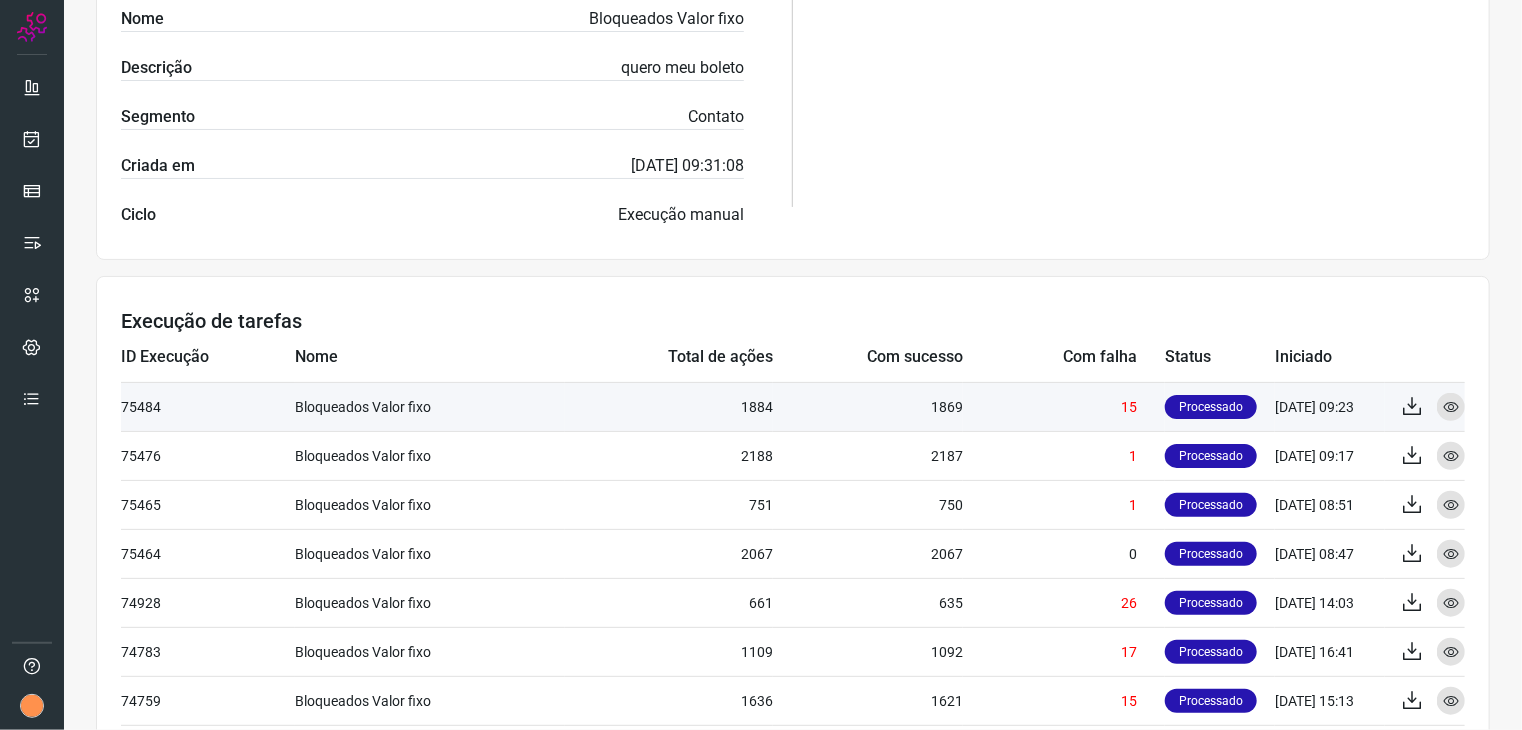 click on "[DATE] 09:23" at bounding box center [1330, 406] 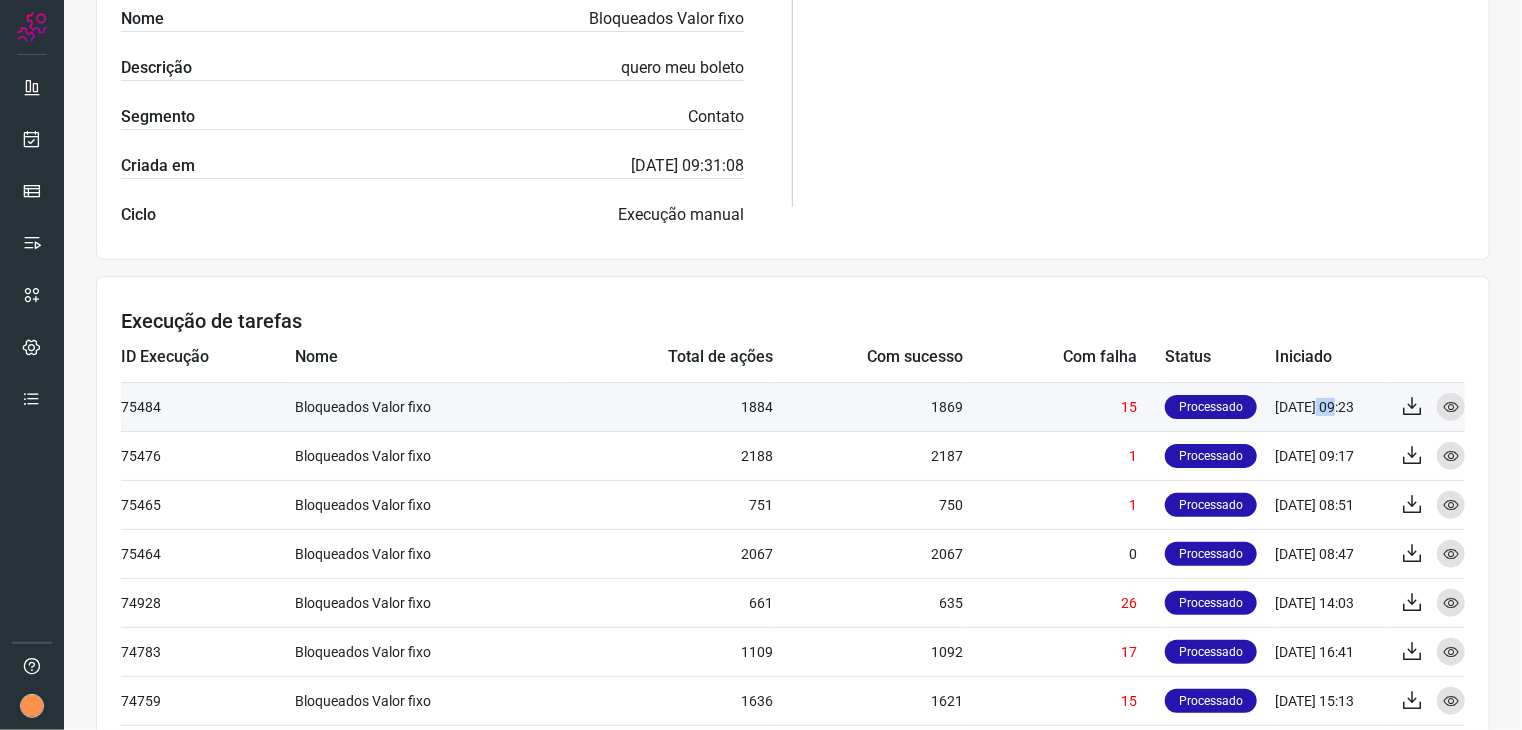 click on "[DATE] 09:23" at bounding box center [1330, 406] 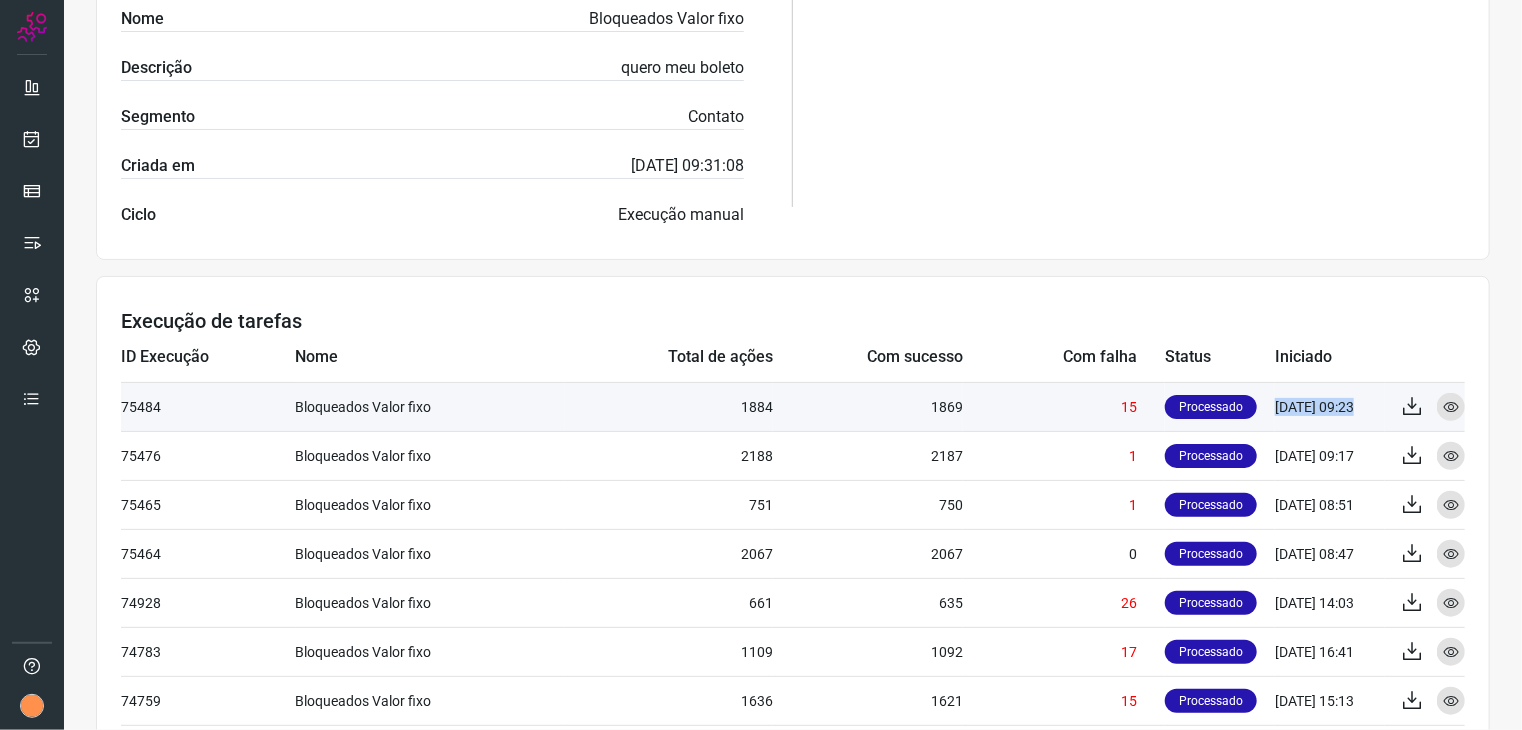 click on "75484 Bloqueados Valor fixo 1884 1869 15 Processado [DATE] 09:23 Exportar Visualizar 75476 Bloqueados Valor fixo 2188 2187 1 Processado [DATE] 09:17 Exportar Visualizar 75465 Bloqueados Valor fixo 751 750 1 Processado [DATE] 08:51 Exportar Visualizar 75464 Bloqueados Valor fixo 2067 2067 0 Processado [DATE] 08:47 Exportar Visualizar 74928 Bloqueados Valor fixo 661 635 26 Processado [DATE] 14:03 Exportar Visualizar 74783 Bloqueados Valor fixo 1109 1092 17 Processado [DATE] 16:41 Exportar Visualizar 74759 Bloqueados Valor fixo 1636 1621 15 Processado [DATE] 15:13 Exportar Visualizar 74056 Bloqueados Valor fixo 547 542 5 Processado [DATE] 15:46 Exportar Visualizar 74054 Bloqueados Valor fixo 790 750 40 Processado [DATE] 15:41 Exportar Visualizar 74053 Bloqueados Valor fixo 1758 1684 74 Processado [DATE] 15:40 Exportar Visualizar" at bounding box center [793, 627] 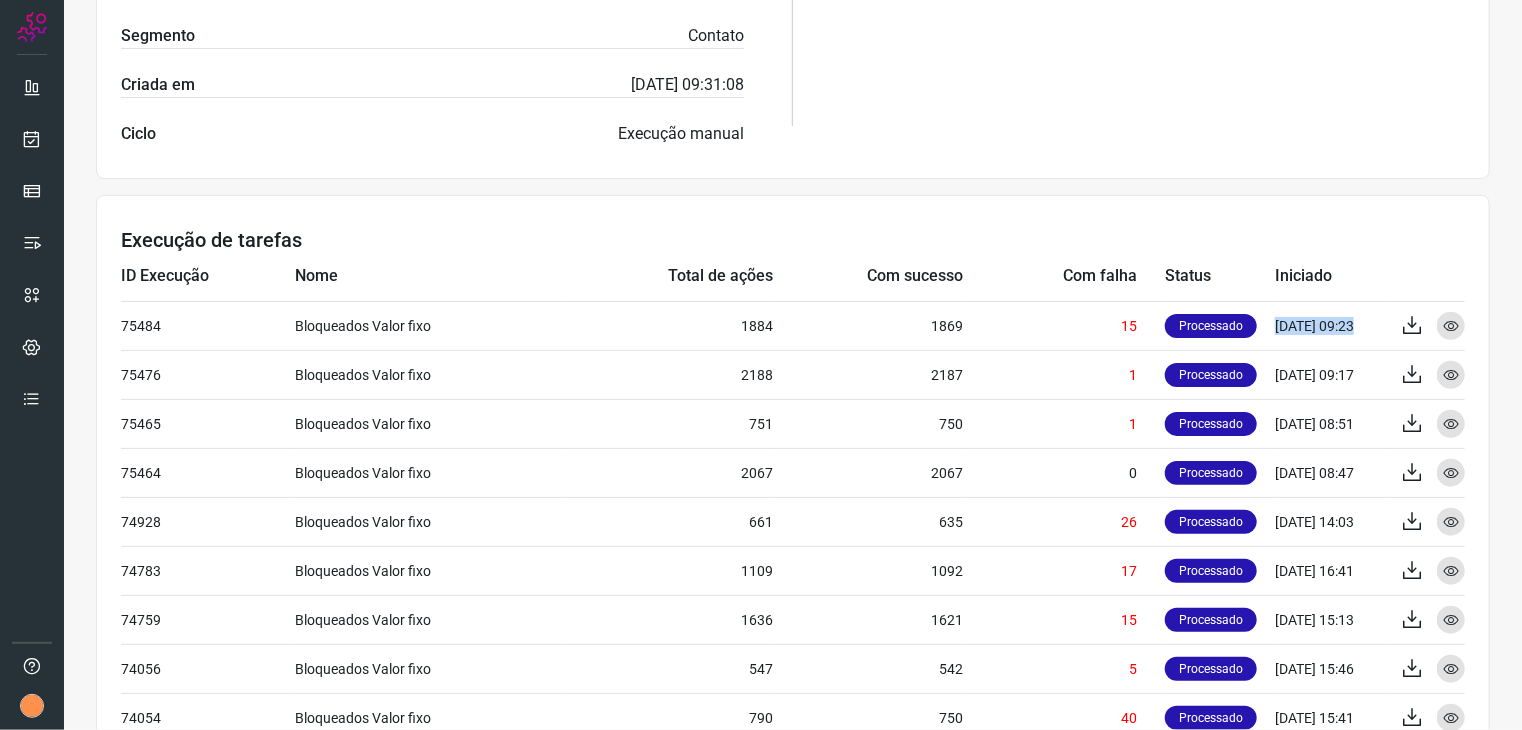 scroll, scrollTop: 600, scrollLeft: 0, axis: vertical 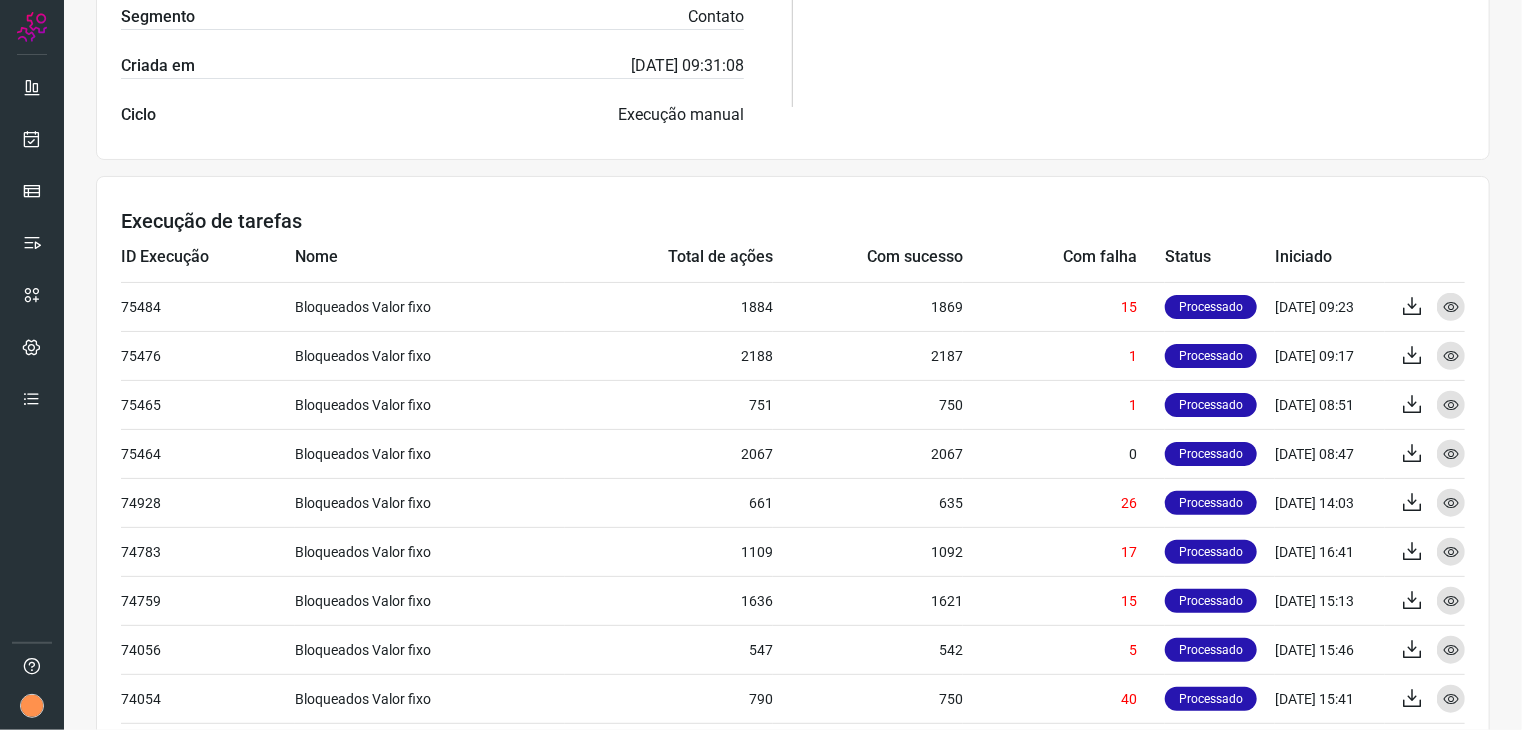 click on "Dados básicos ID 11365 Nome Bloqueados Valor fixo Descrição quero meu boleto Segmento Contato Criada em [DATE] 09:31:08 Ciclo Execução manual Filtros" at bounding box center (793, -32) 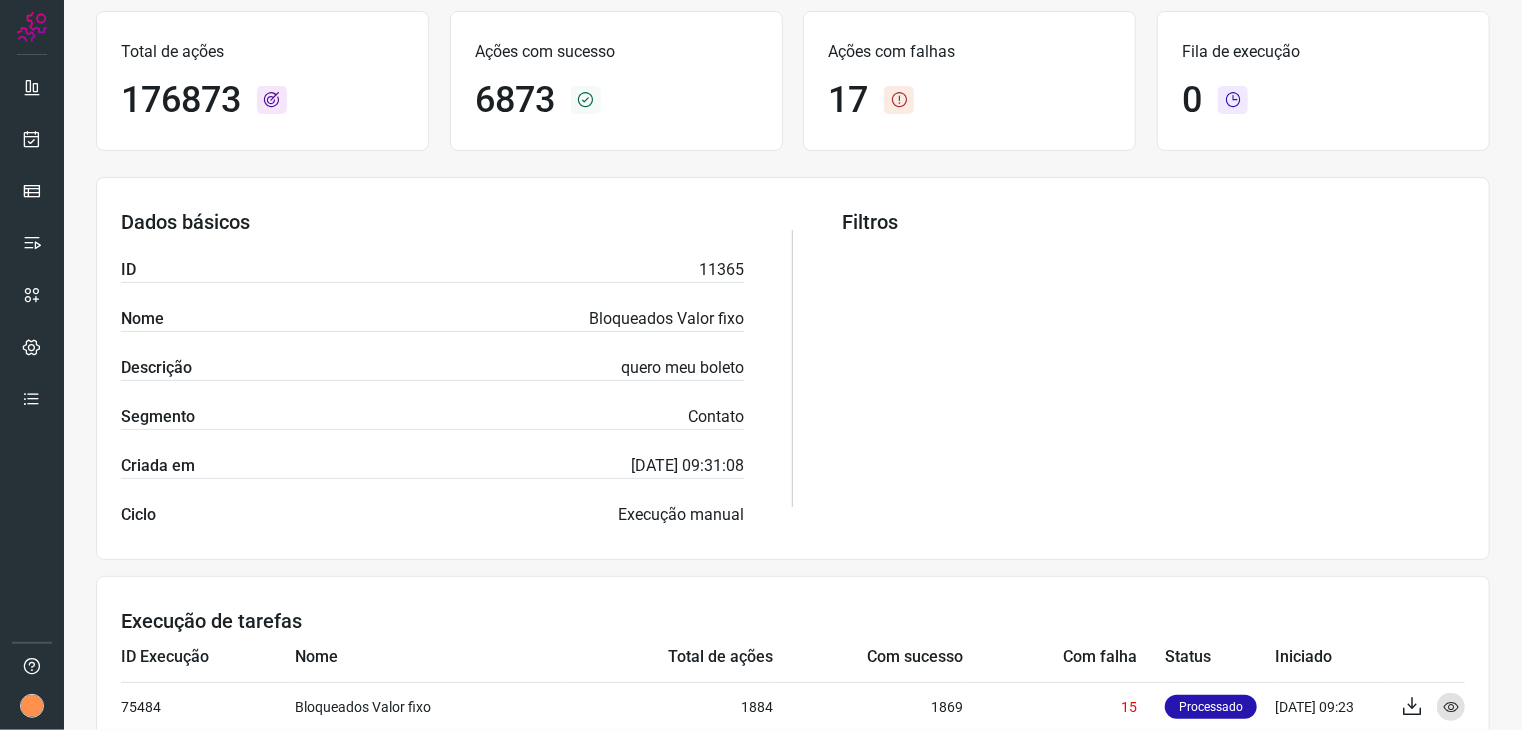 scroll, scrollTop: 0, scrollLeft: 0, axis: both 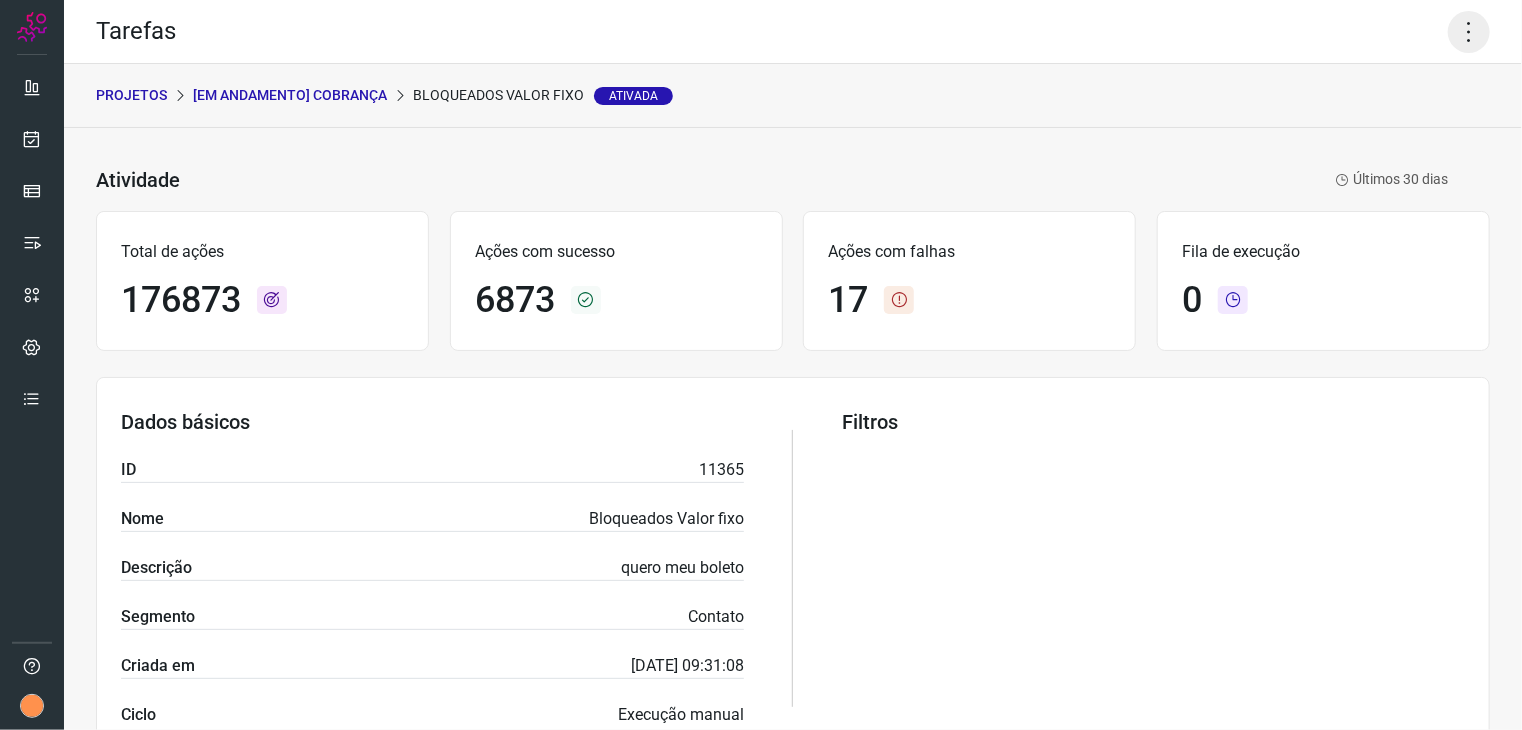 click 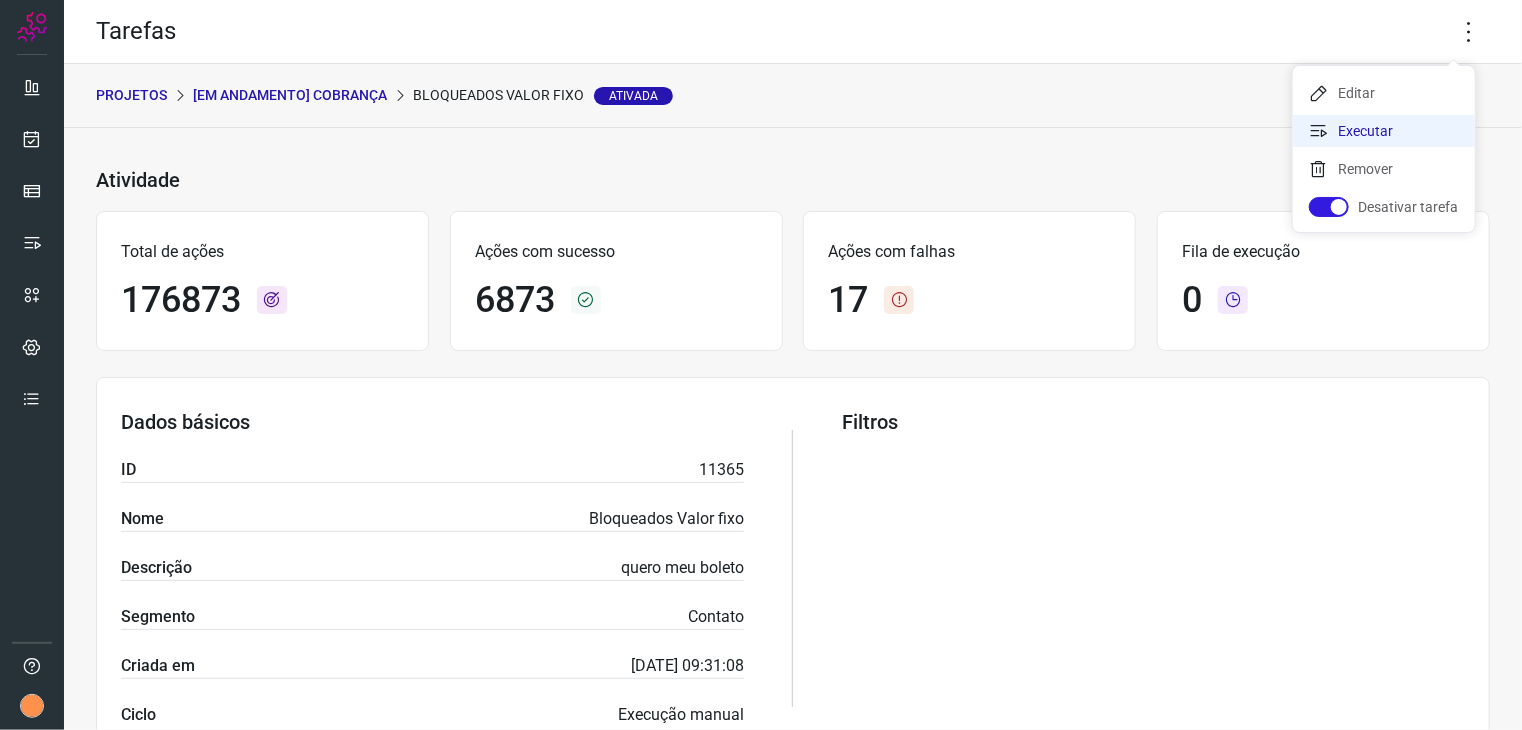 drag, startPoint x: 1356, startPoint y: 125, endPoint x: 1324, endPoint y: 149, distance: 40 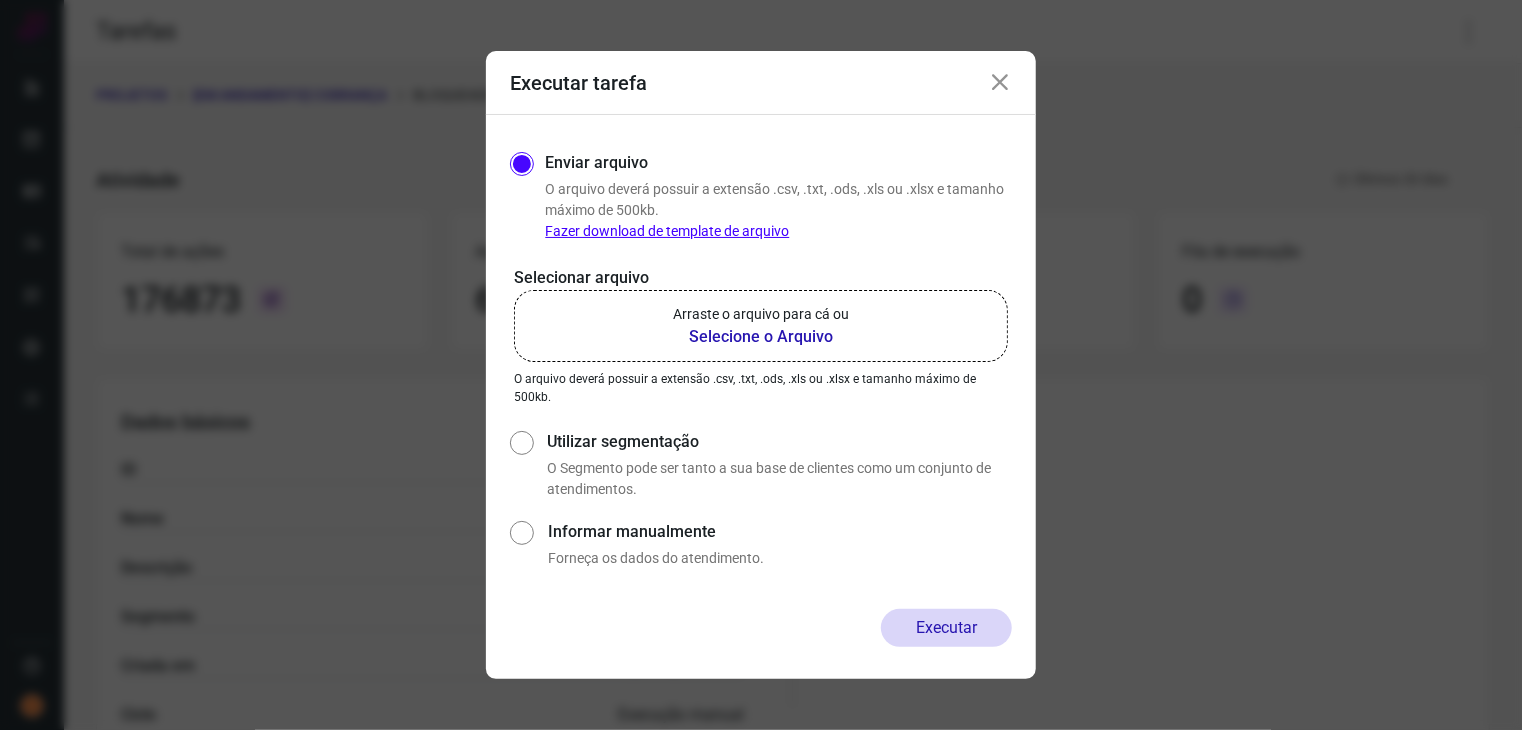click on "Arraste o arquivo para cá ou Selecione o Arquivo" 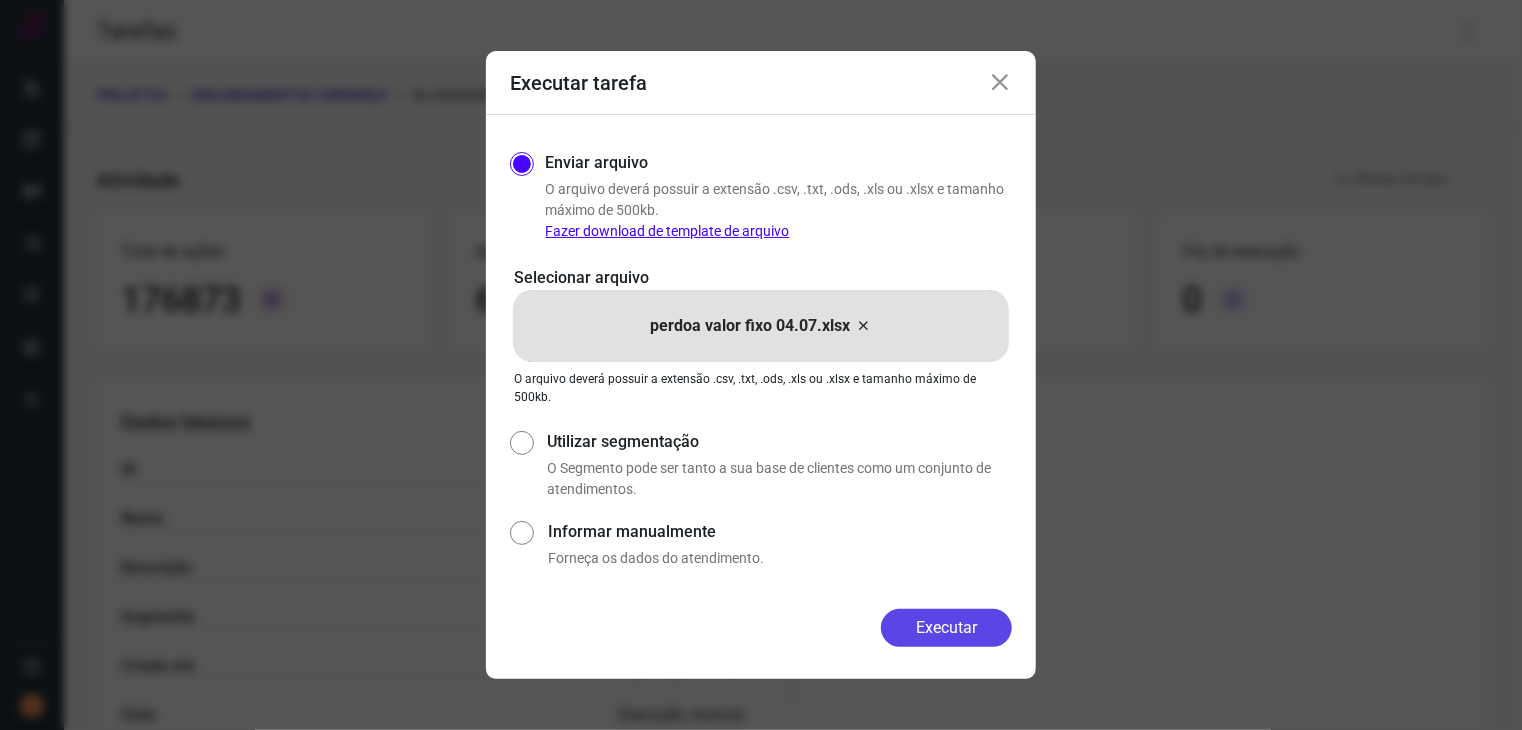 click on "Executar" at bounding box center (946, 628) 